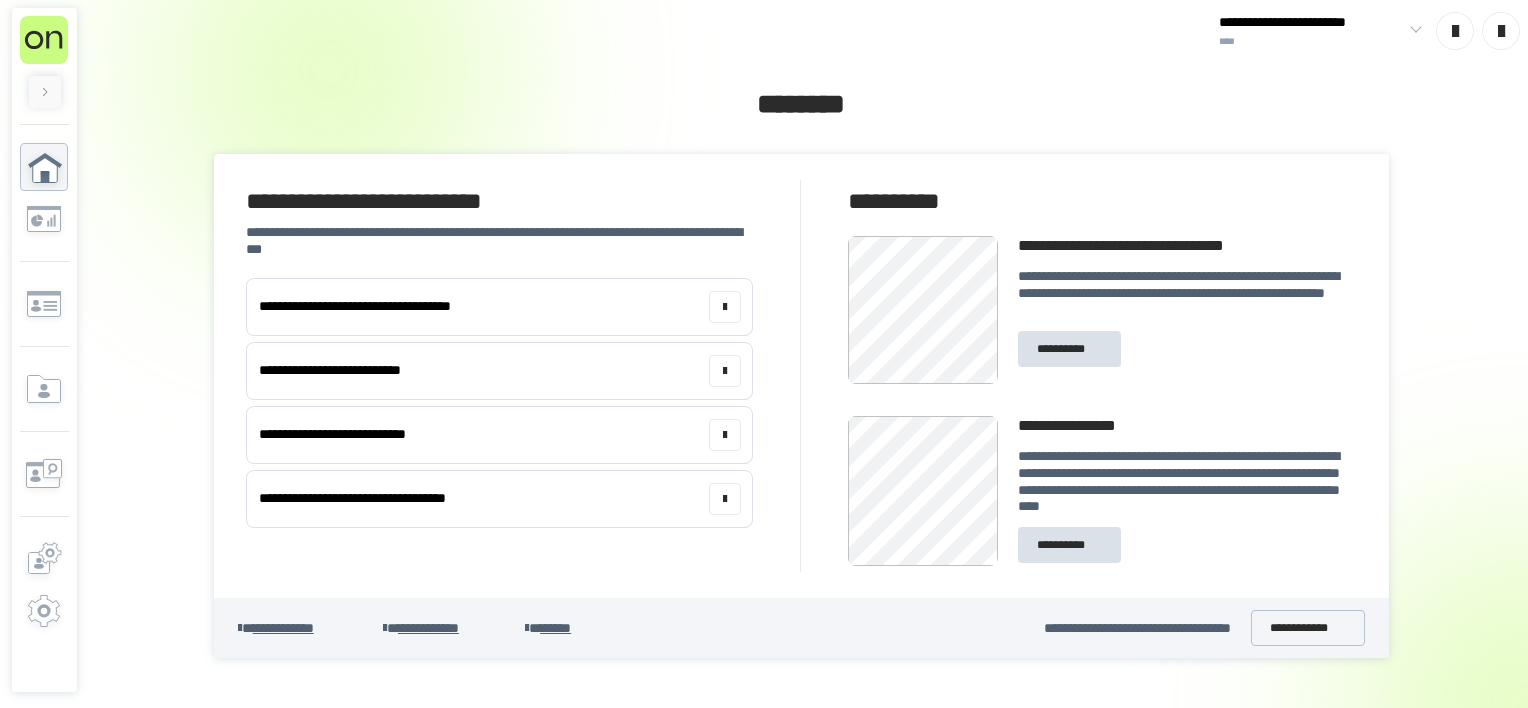 scroll, scrollTop: 0, scrollLeft: 0, axis: both 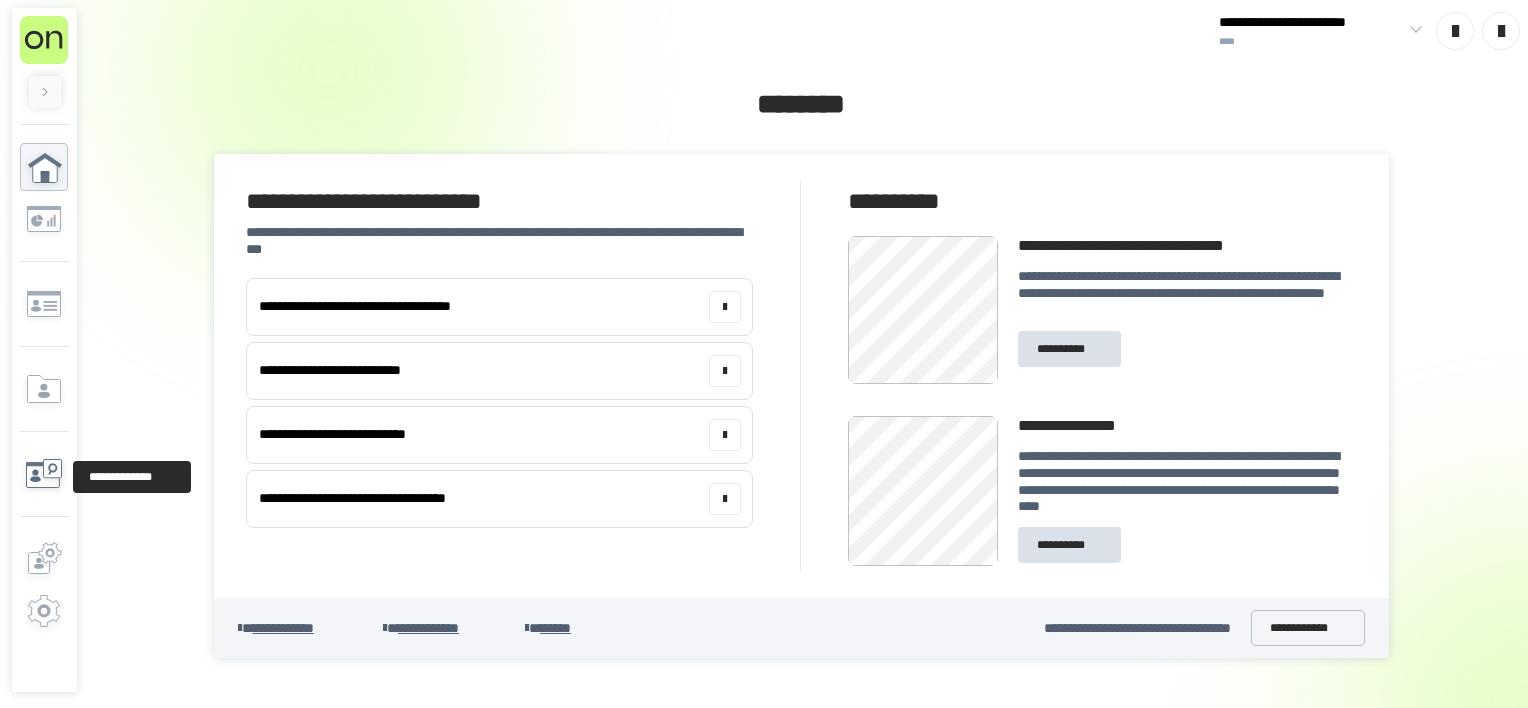 click 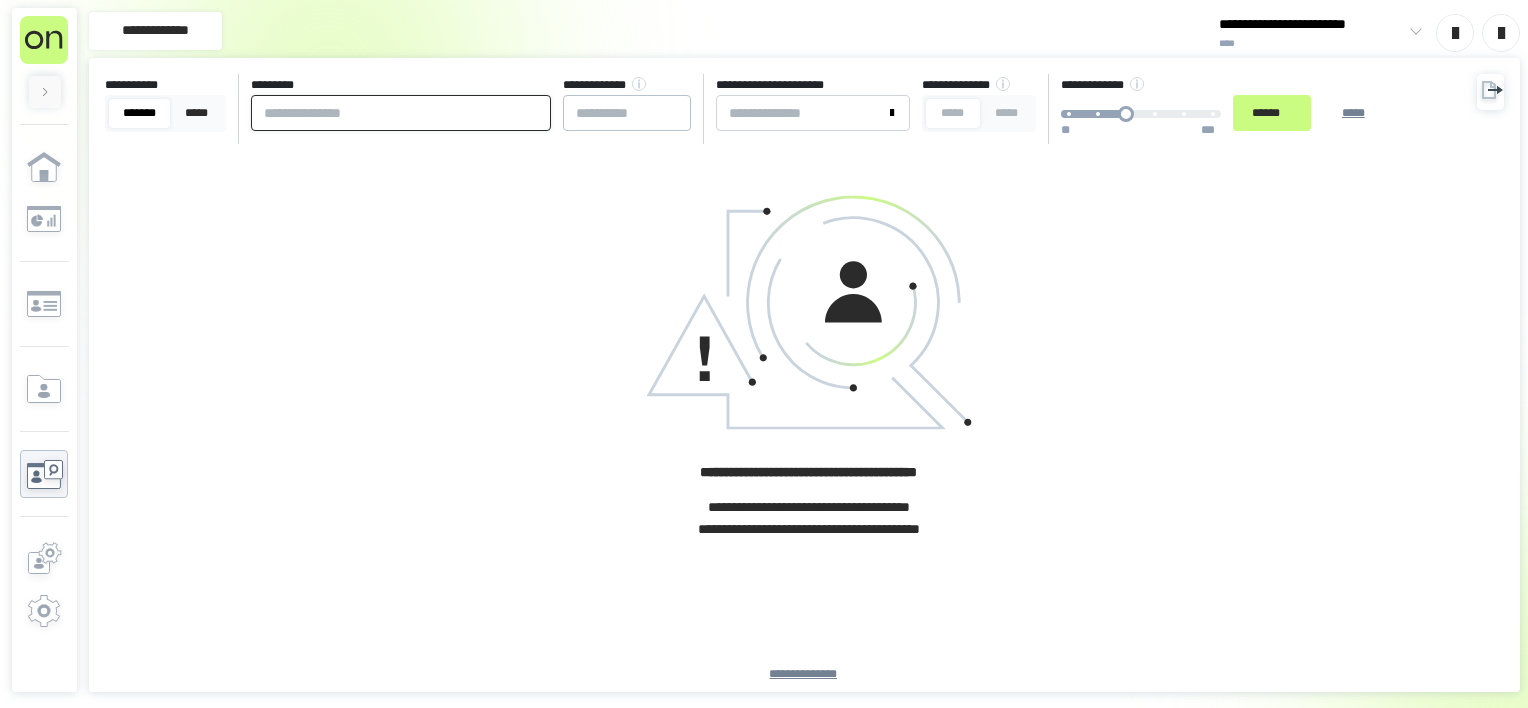 click at bounding box center [401, 113] 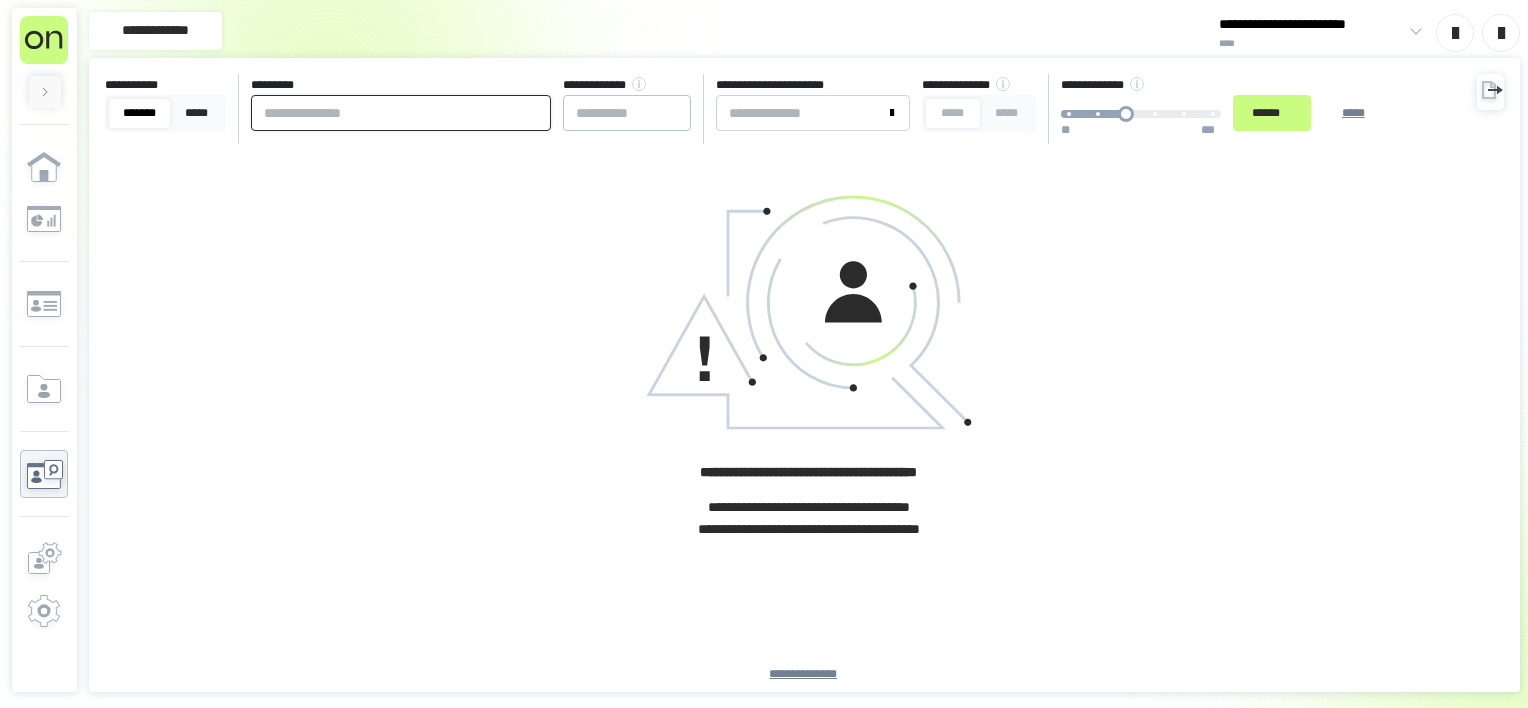 paste on "**********" 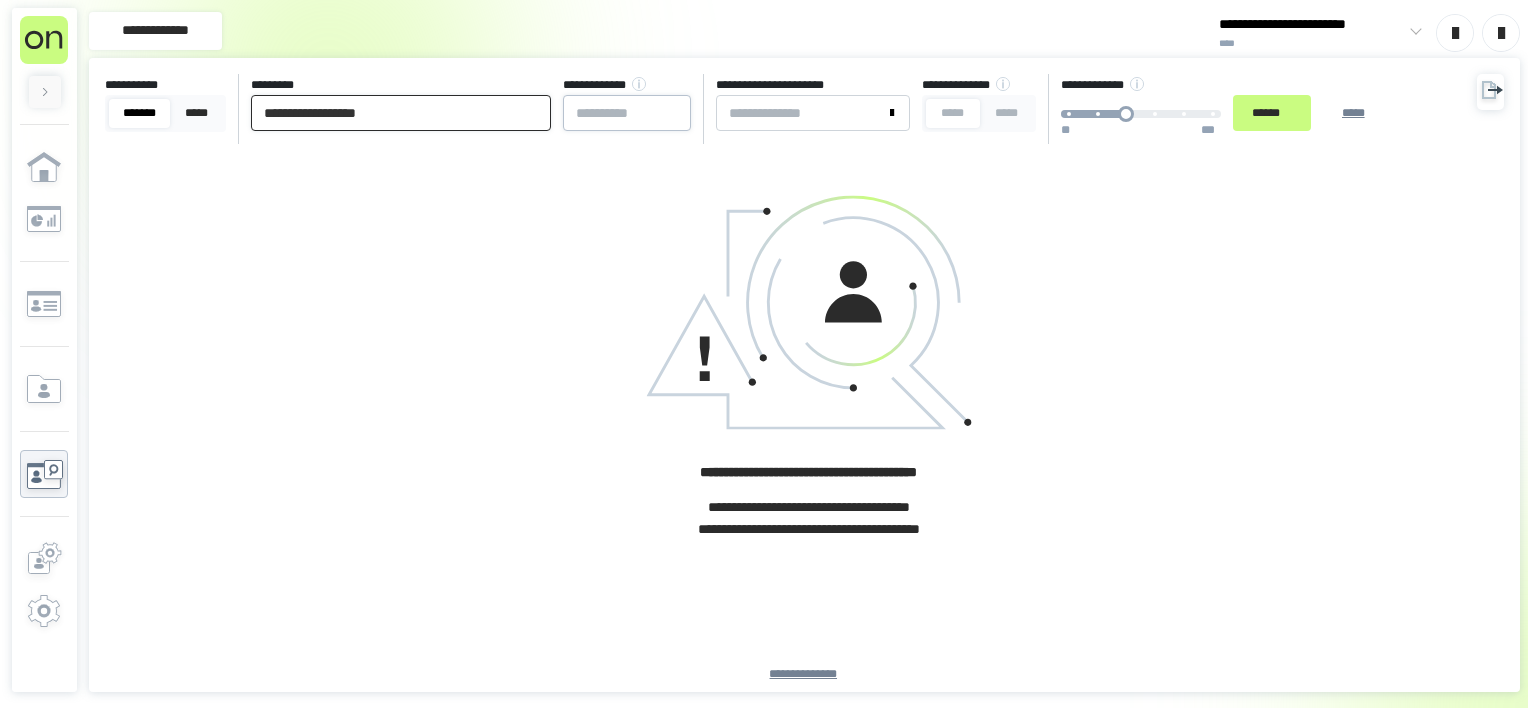 type on "**********" 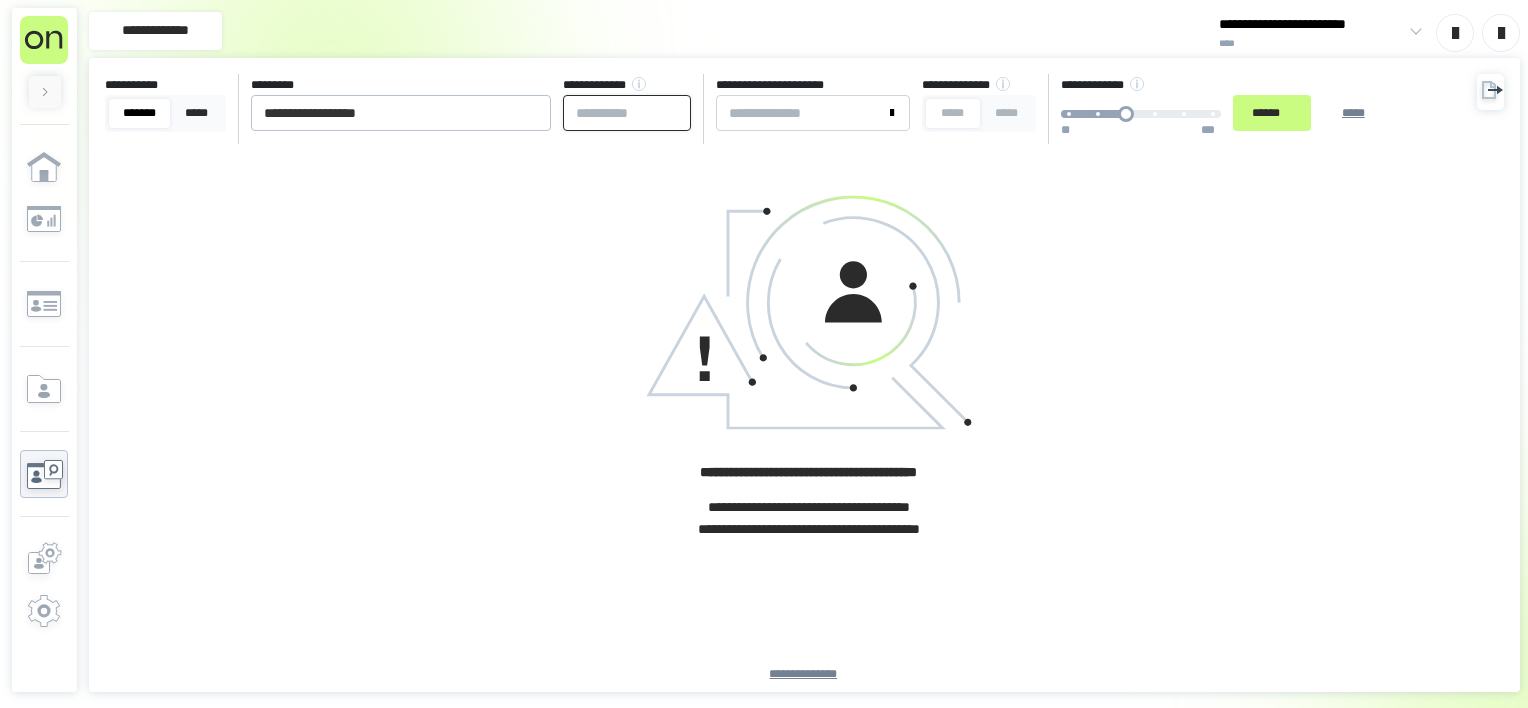 click at bounding box center [627, 113] 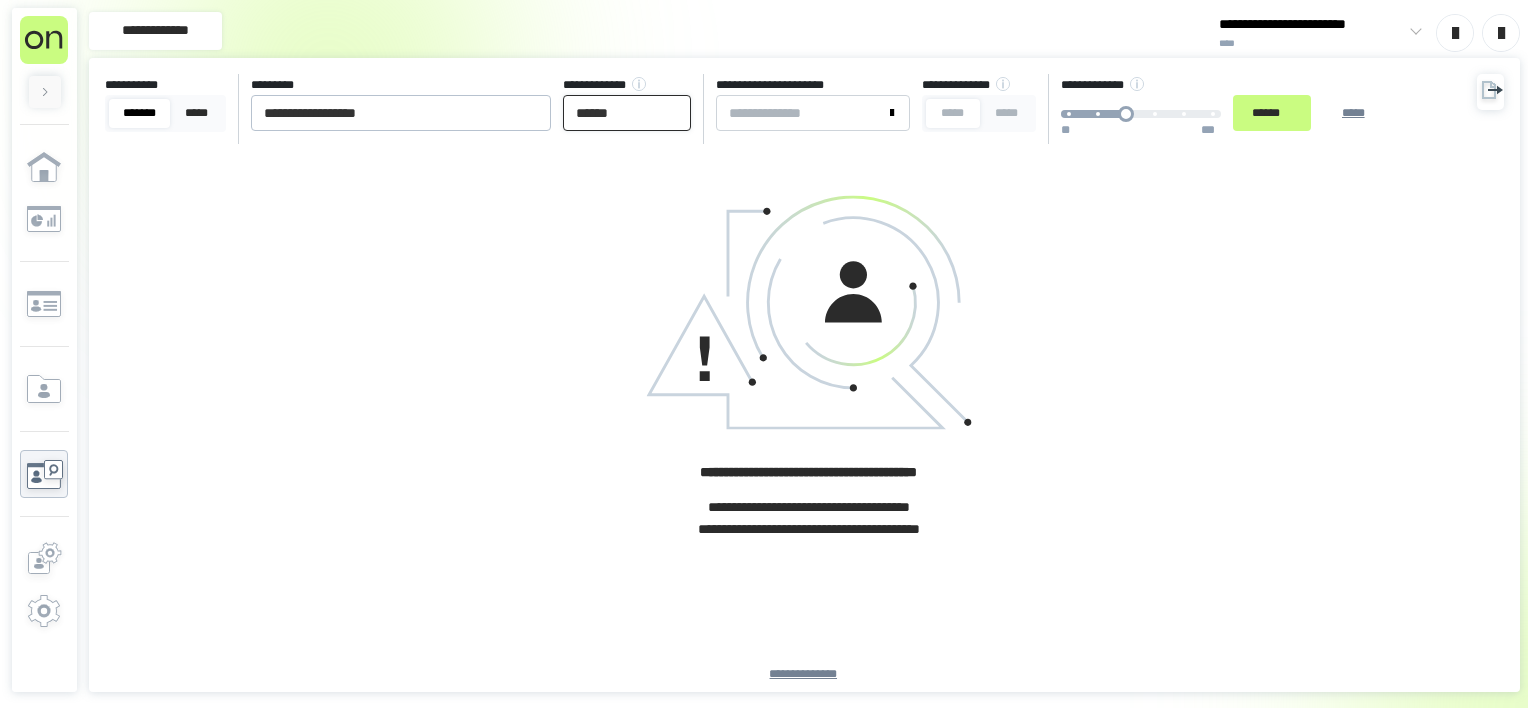 click on "******" at bounding box center (627, 113) 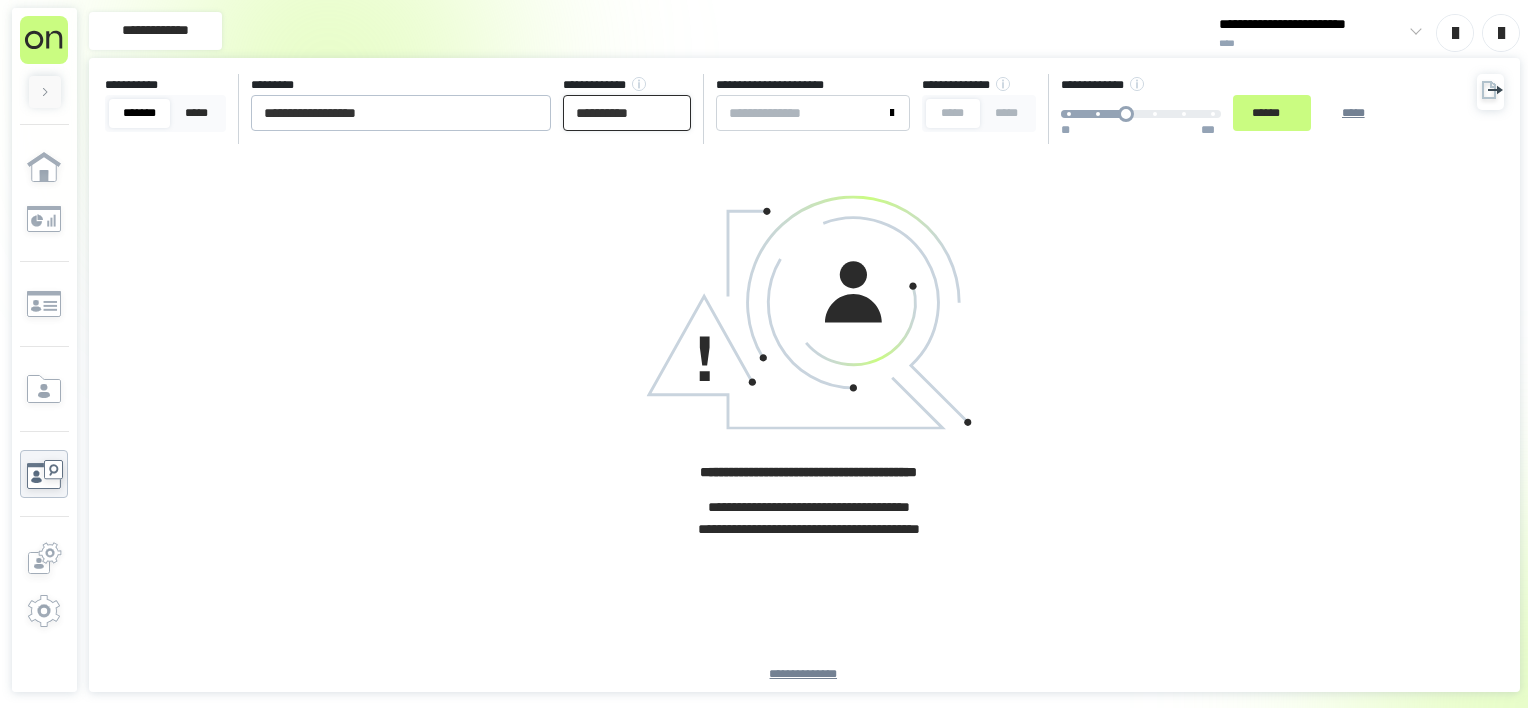 type on "**********" 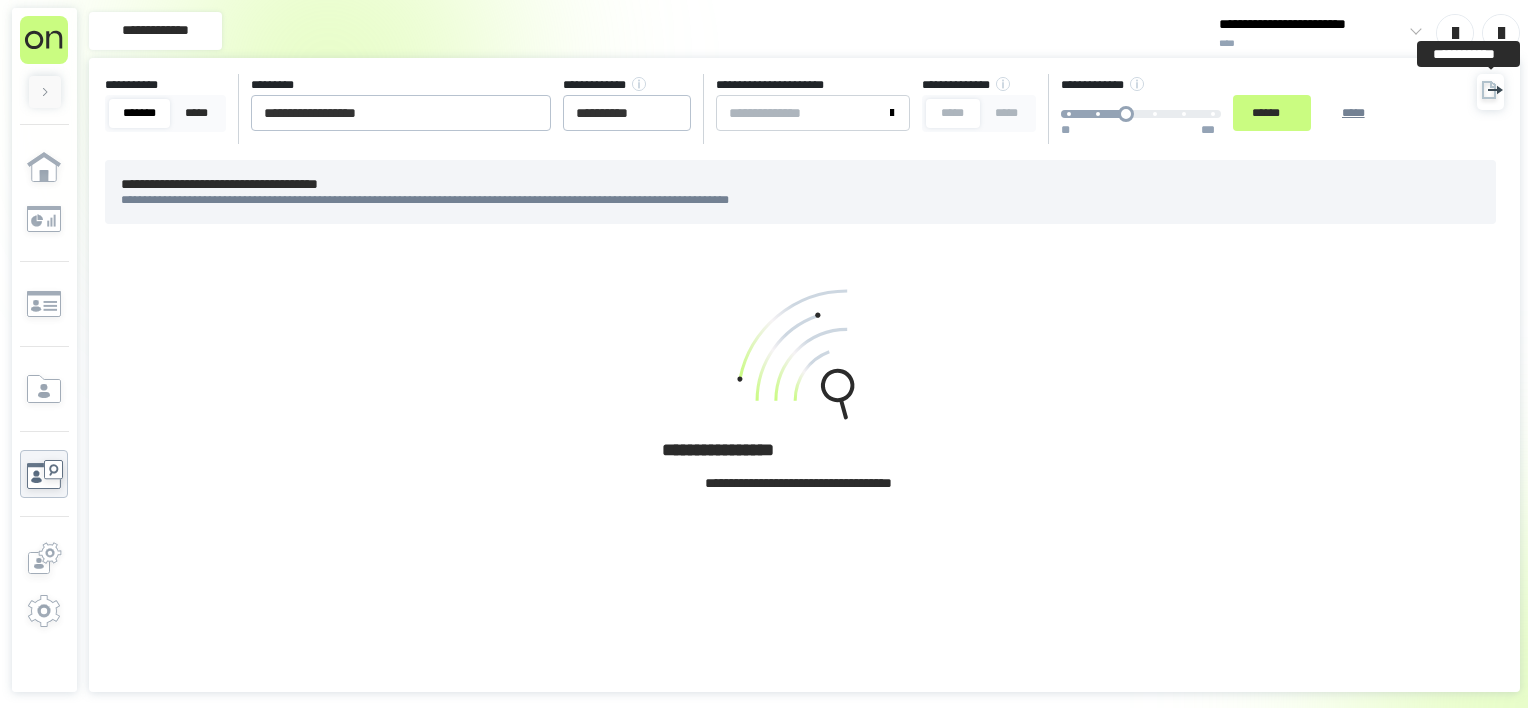 click 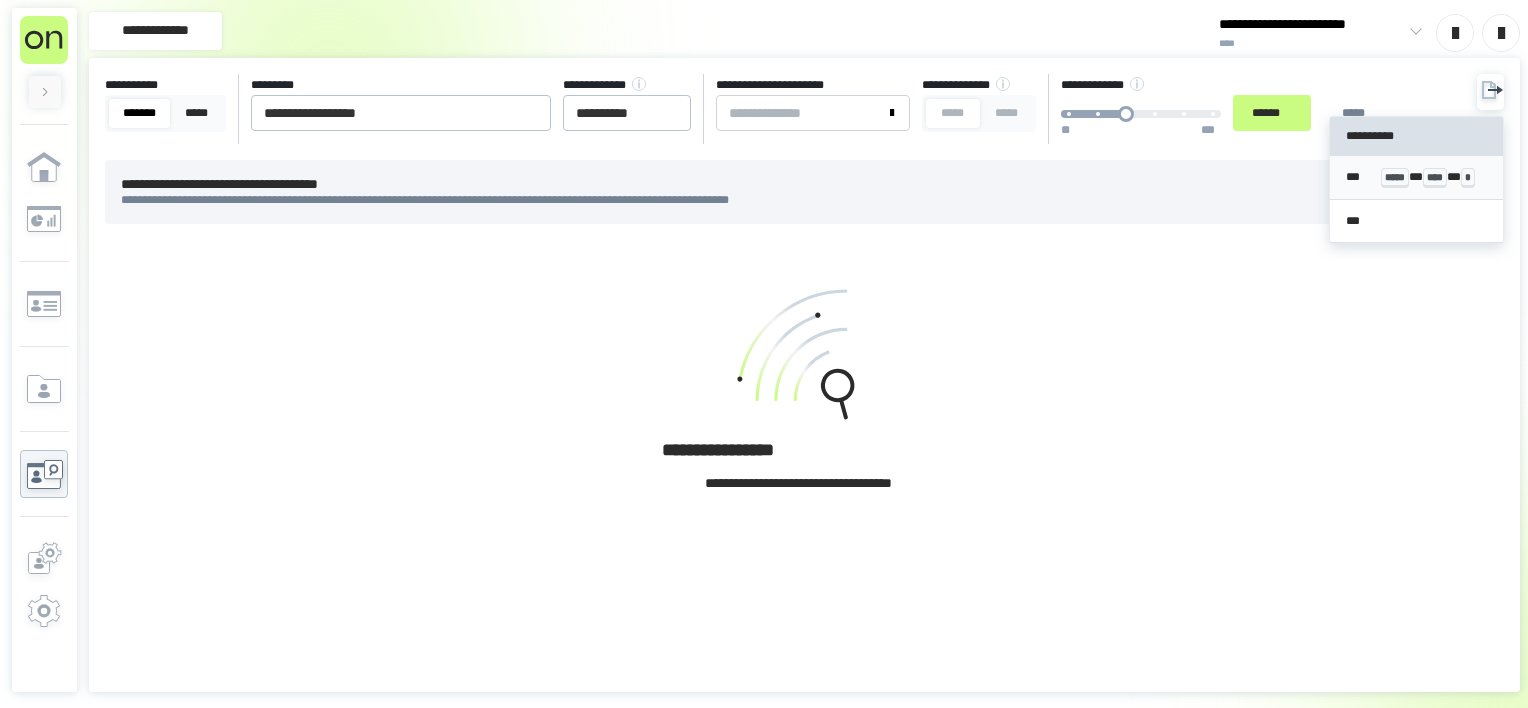 click on "*****" at bounding box center [1395, 178] 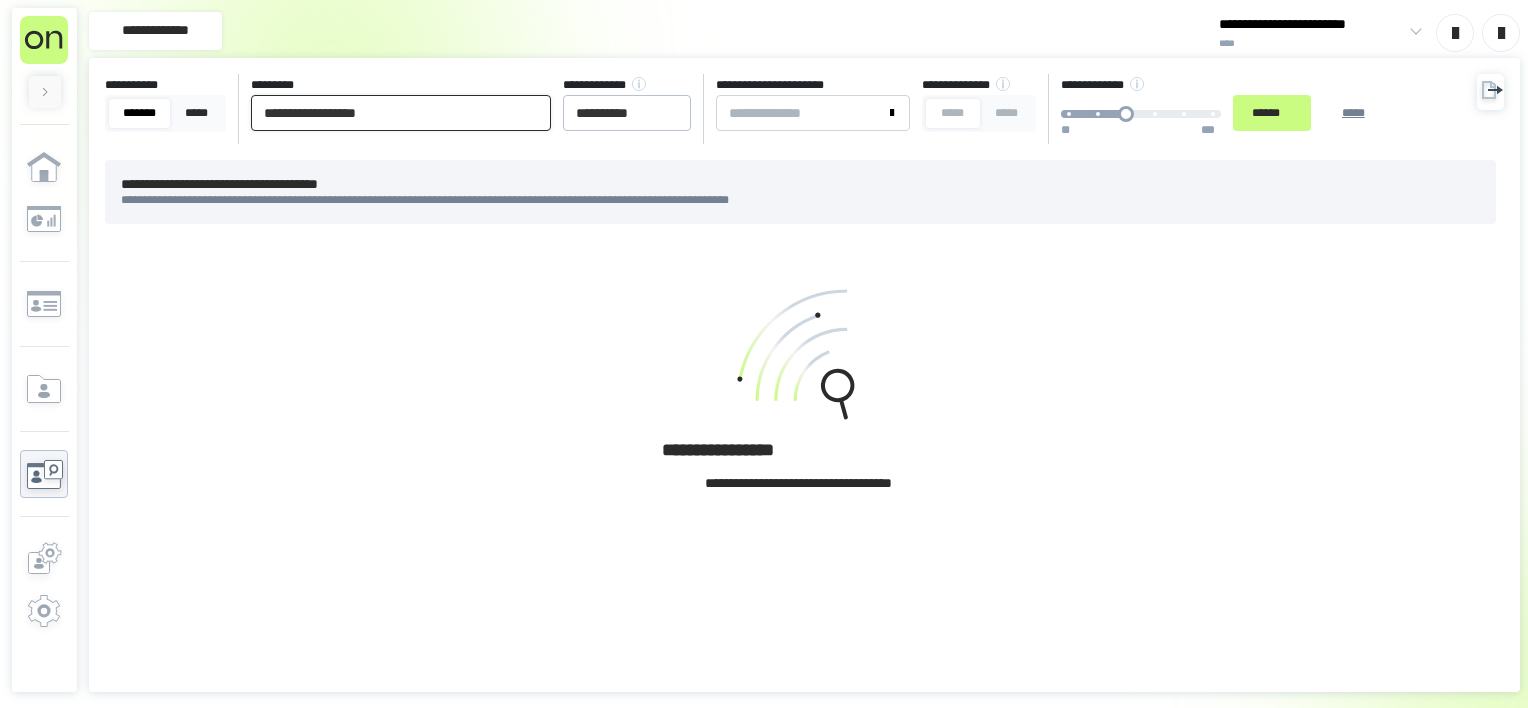 drag, startPoint x: 453, startPoint y: 116, endPoint x: 21, endPoint y: 119, distance: 432.0104 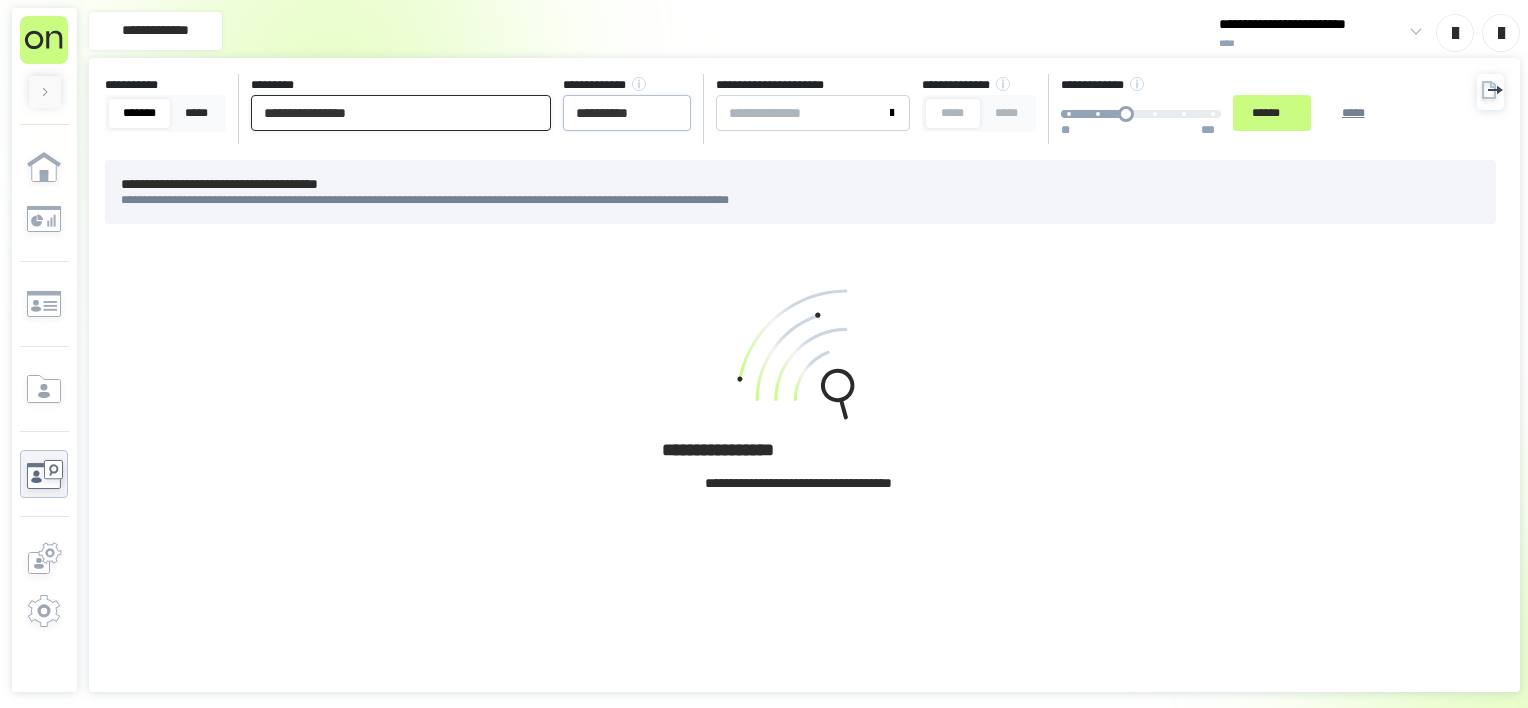 type on "**********" 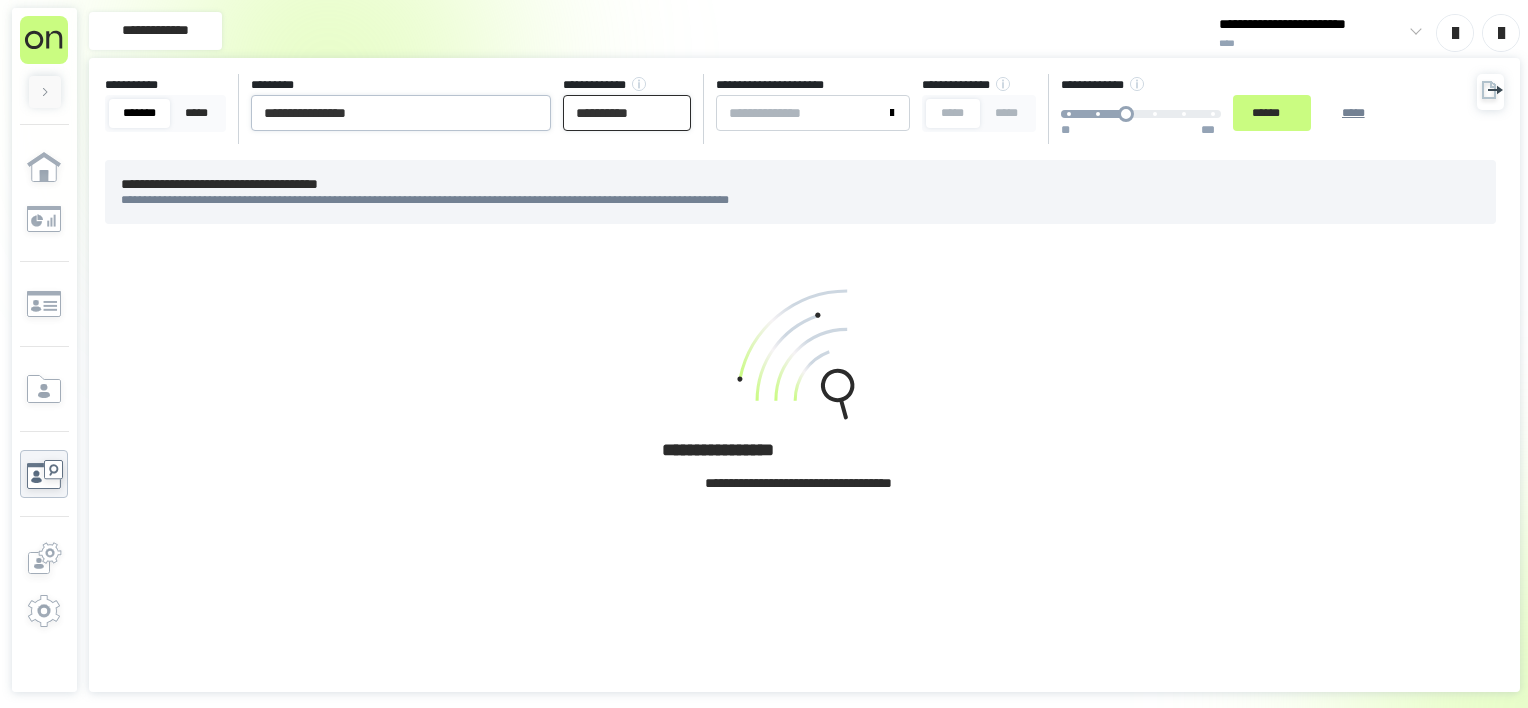 drag, startPoint x: 668, startPoint y: 120, endPoint x: 529, endPoint y: 117, distance: 139.03236 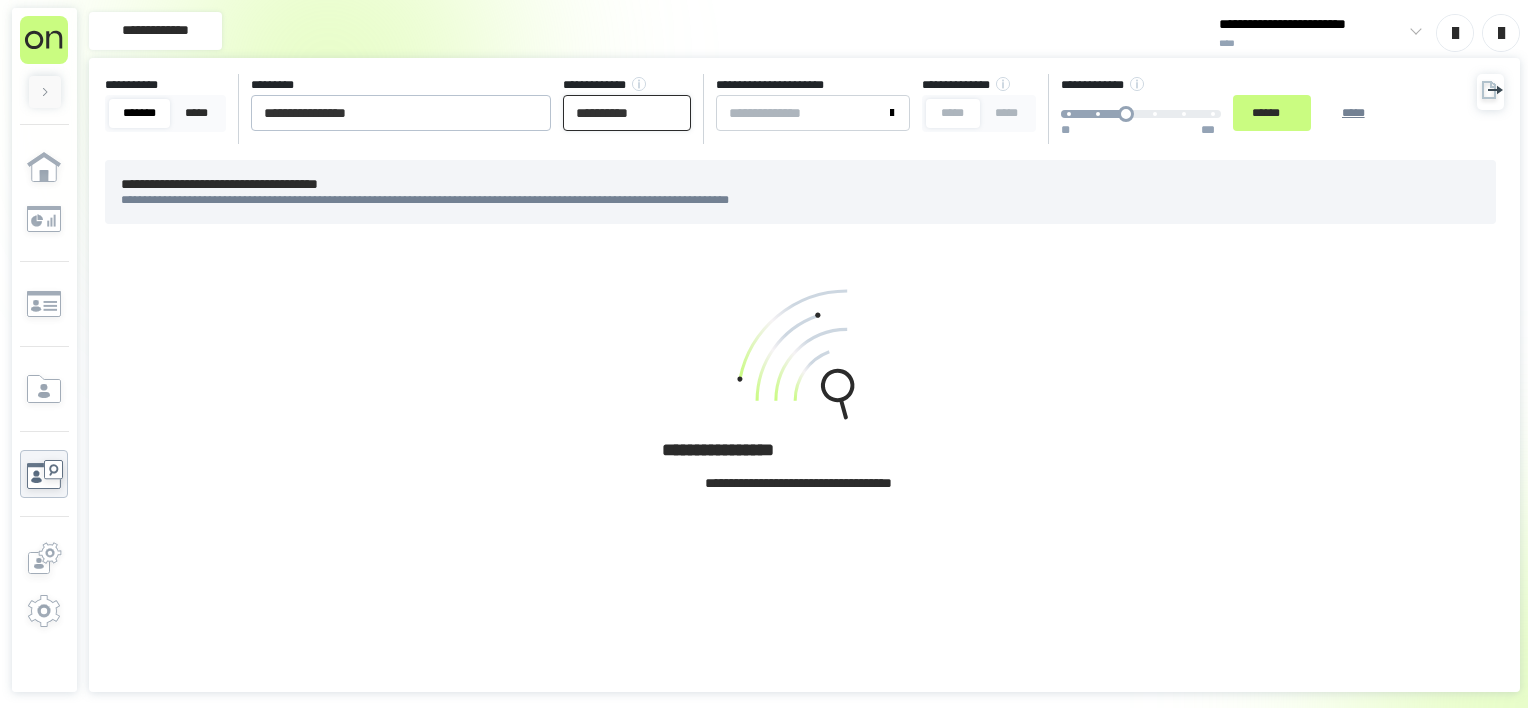 paste 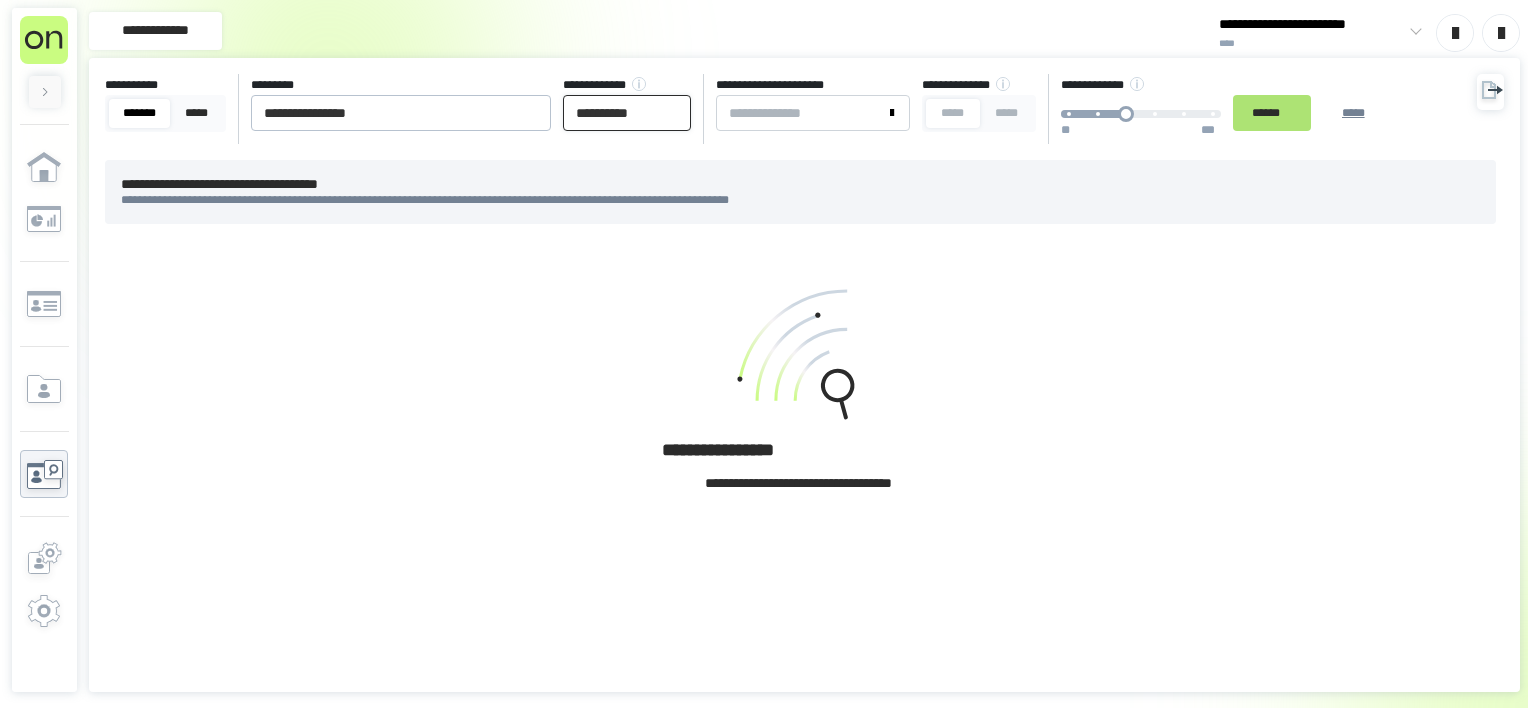 type on "**********" 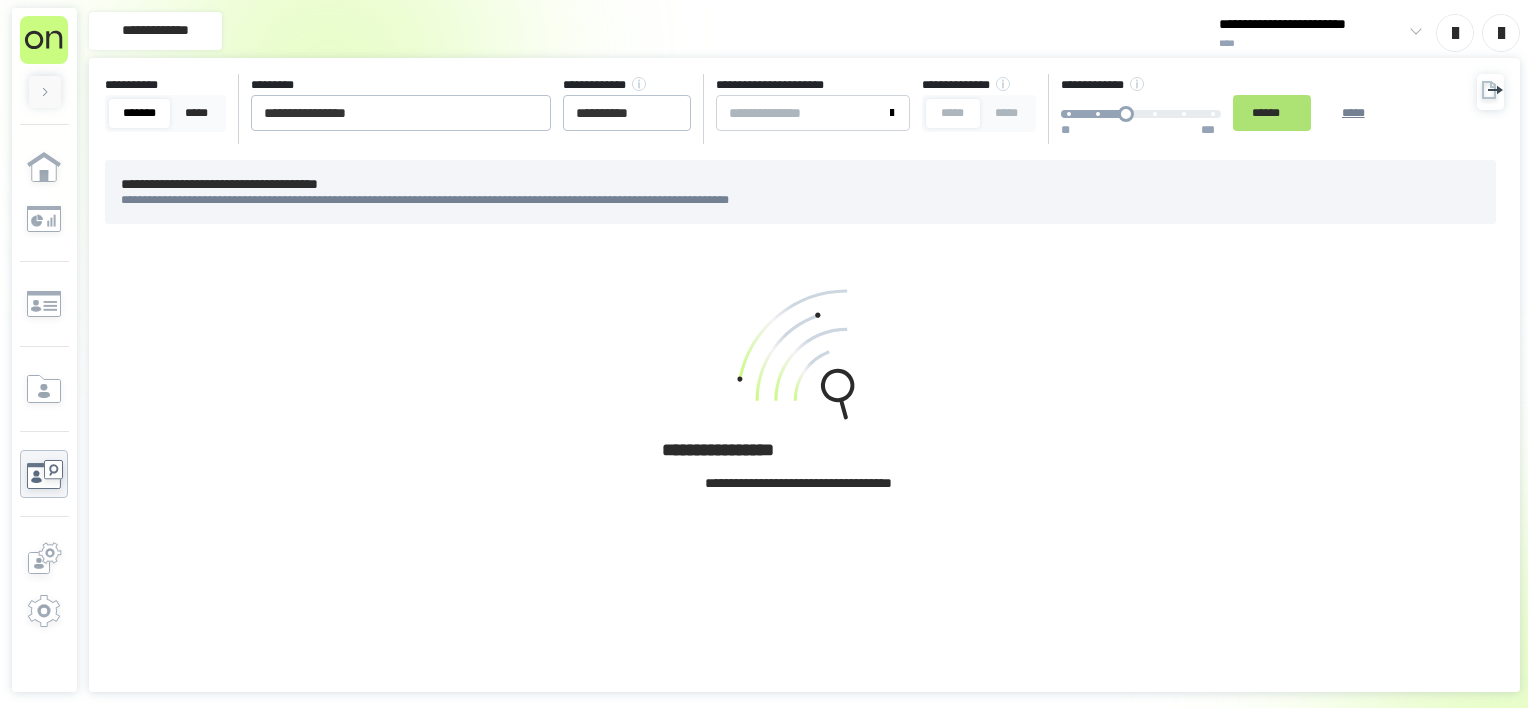 click on "******" at bounding box center [1272, 113] 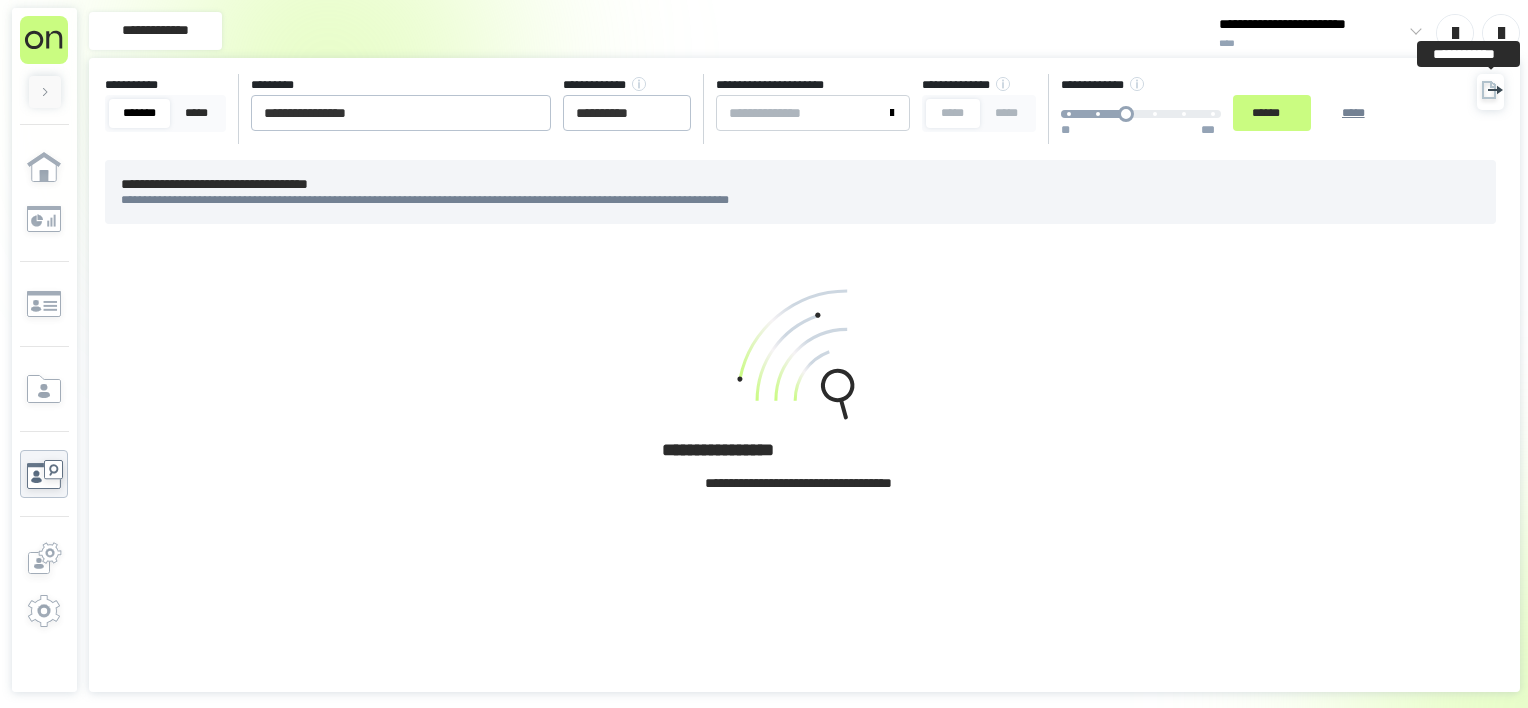 click 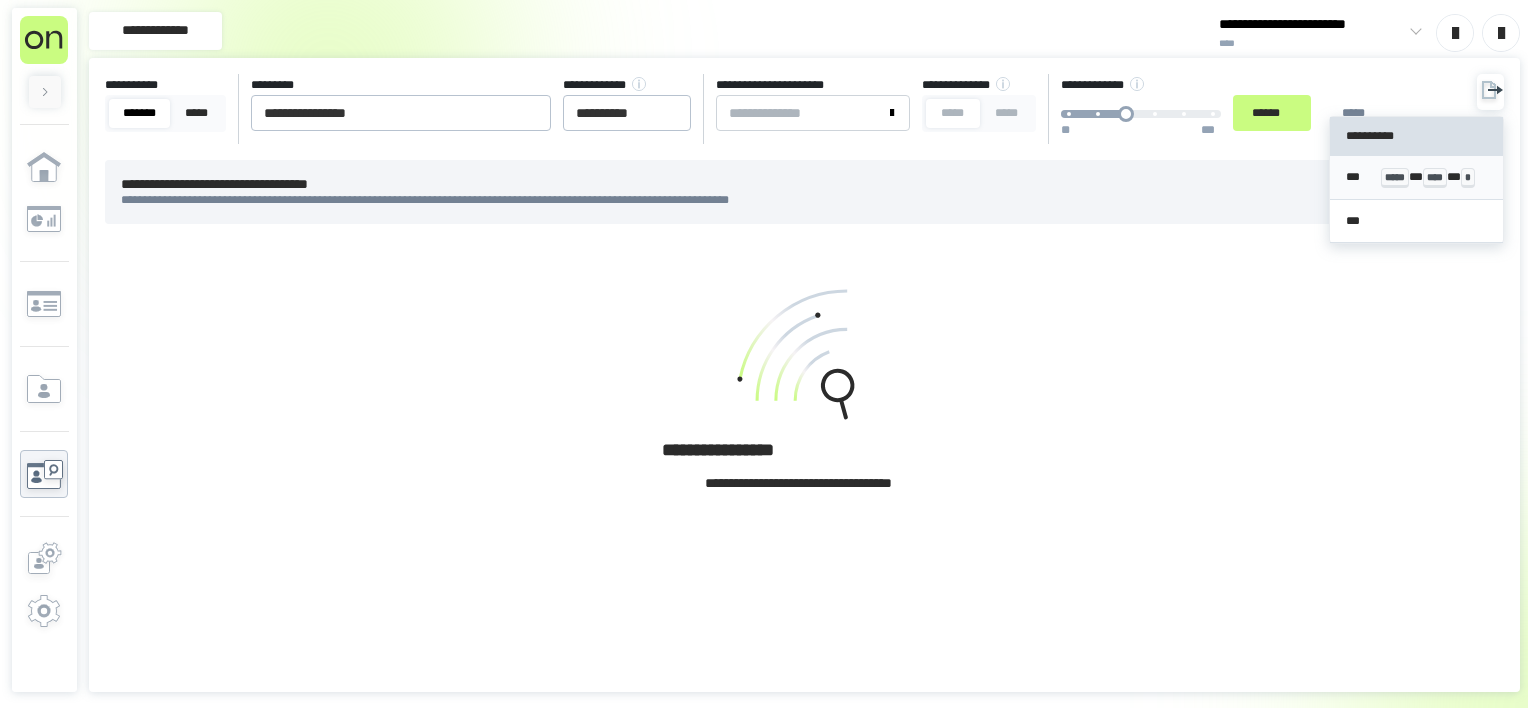 click on "*** ***** * **** *   *" at bounding box center [1417, 178] 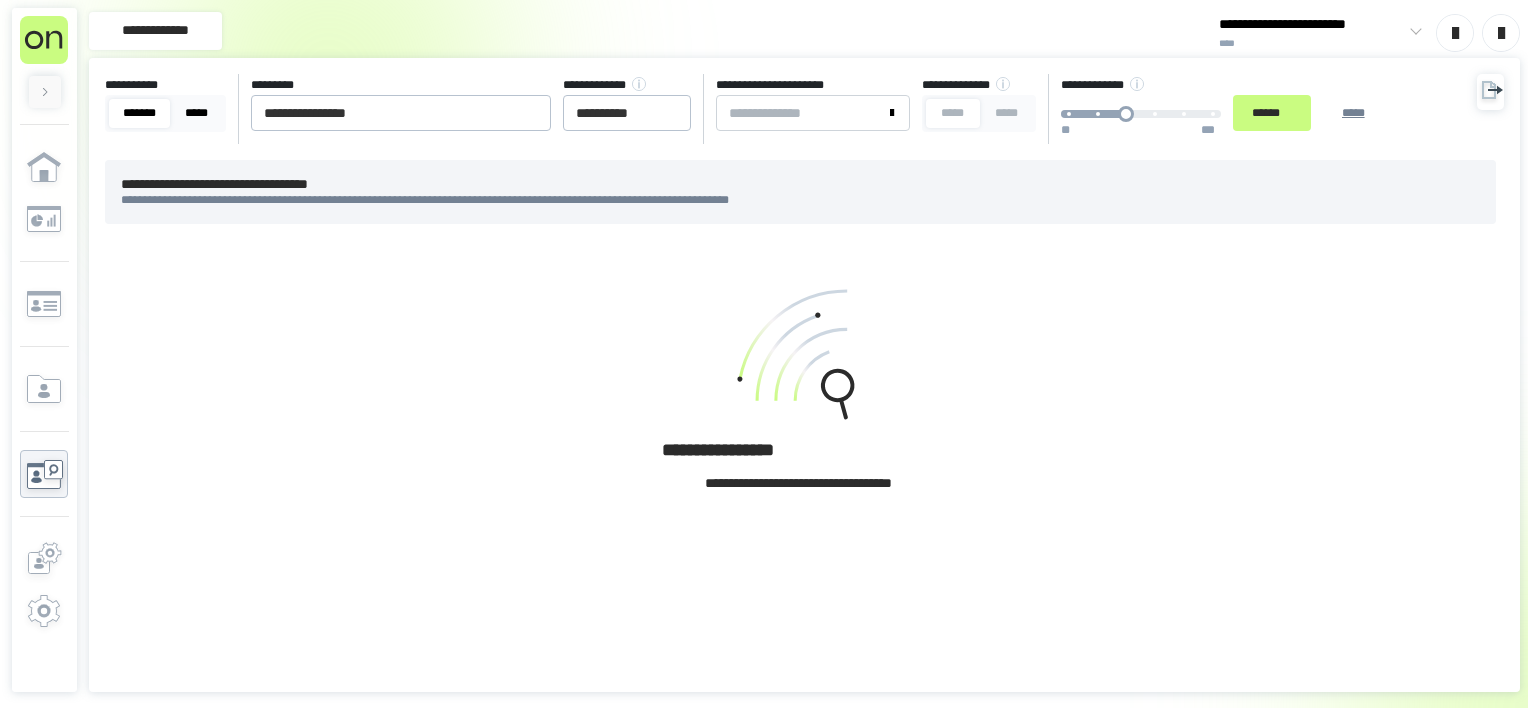 click on "*****" at bounding box center (196, 113) 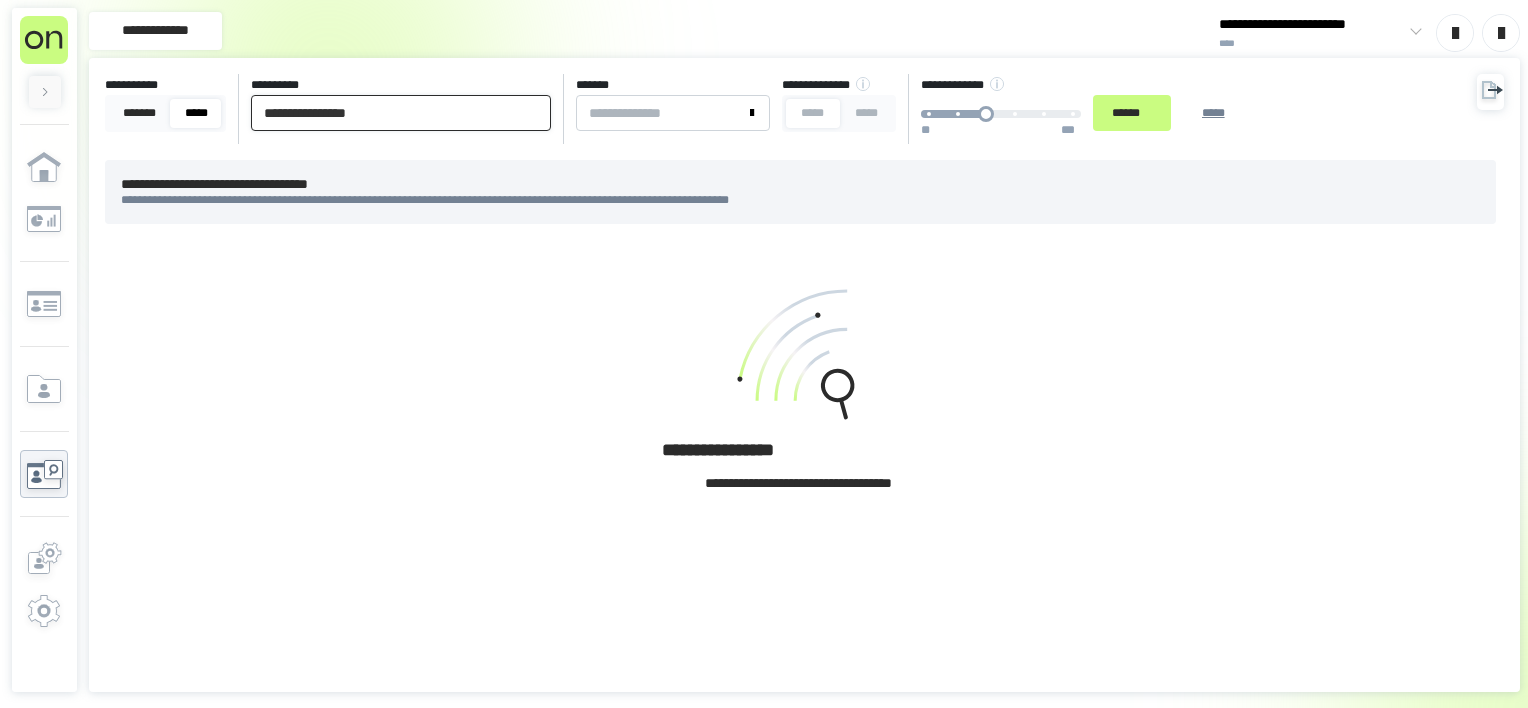 drag, startPoint x: 460, startPoint y: 129, endPoint x: 86, endPoint y: 128, distance: 374.00134 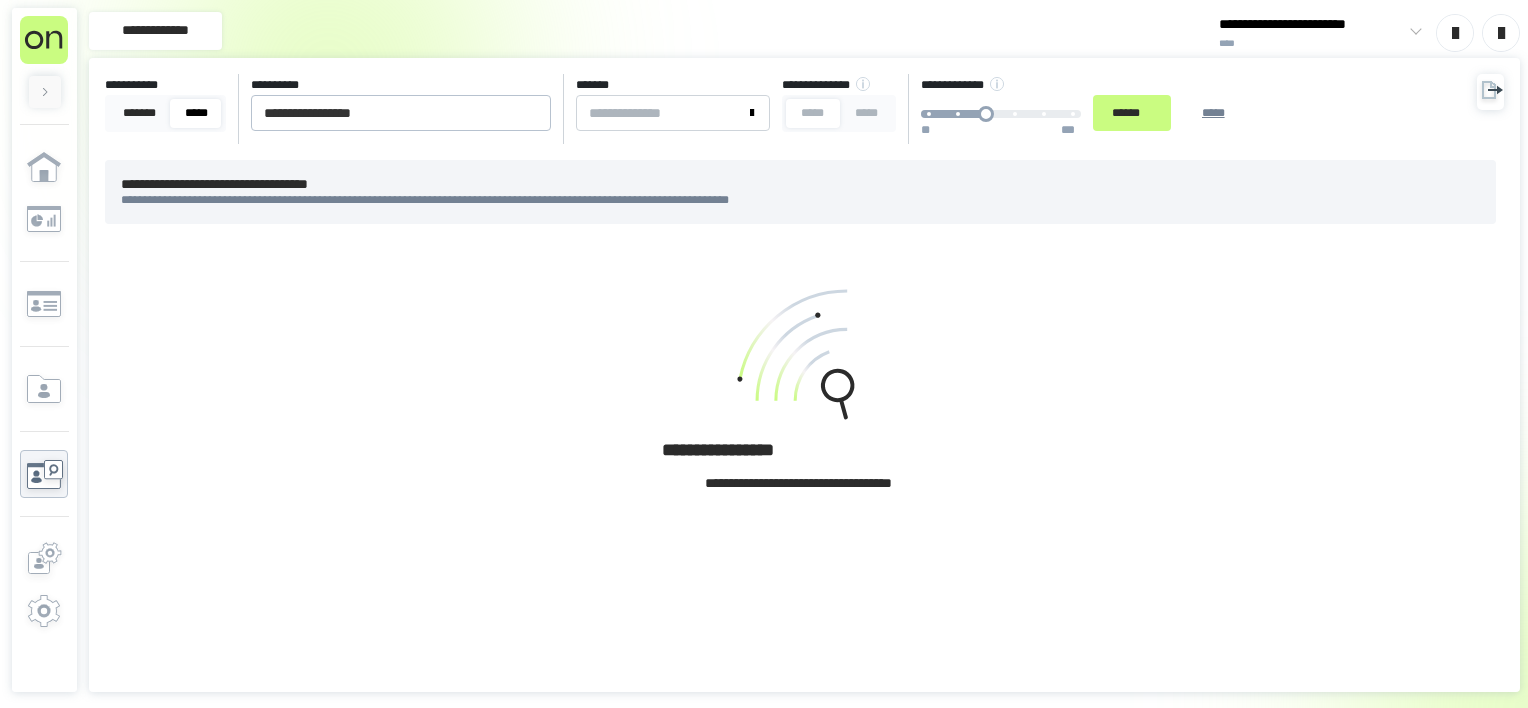click on "****** *****" at bounding box center (1176, 103) 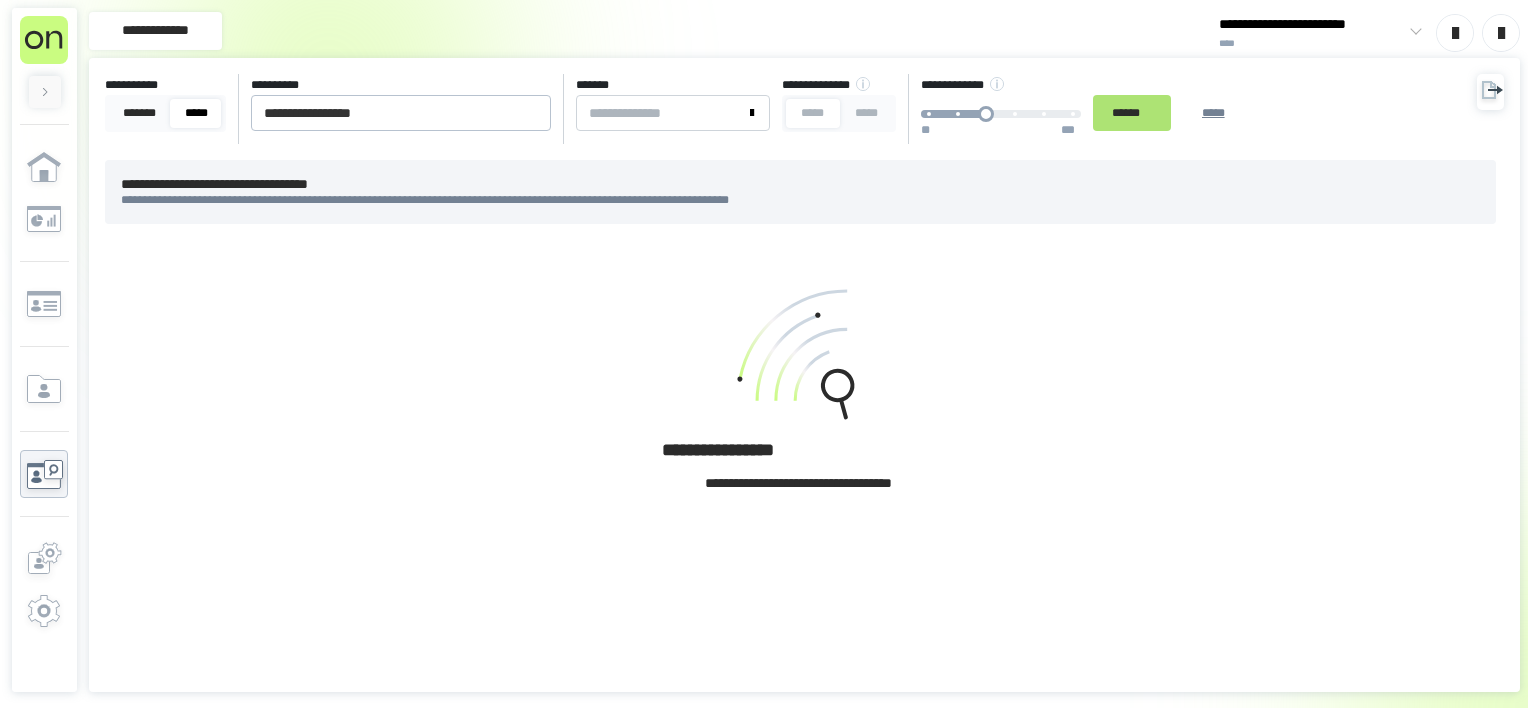 click on "******" at bounding box center [1132, 113] 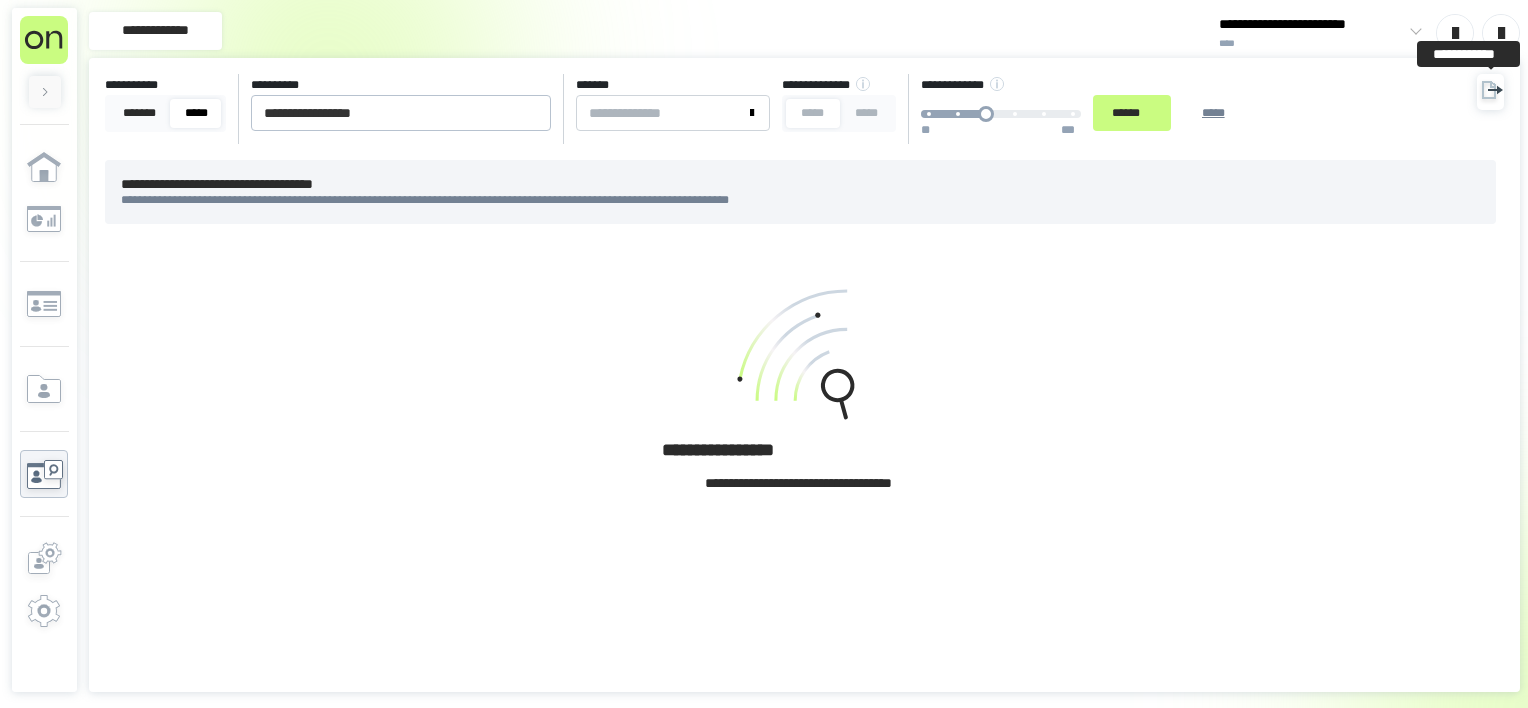 click 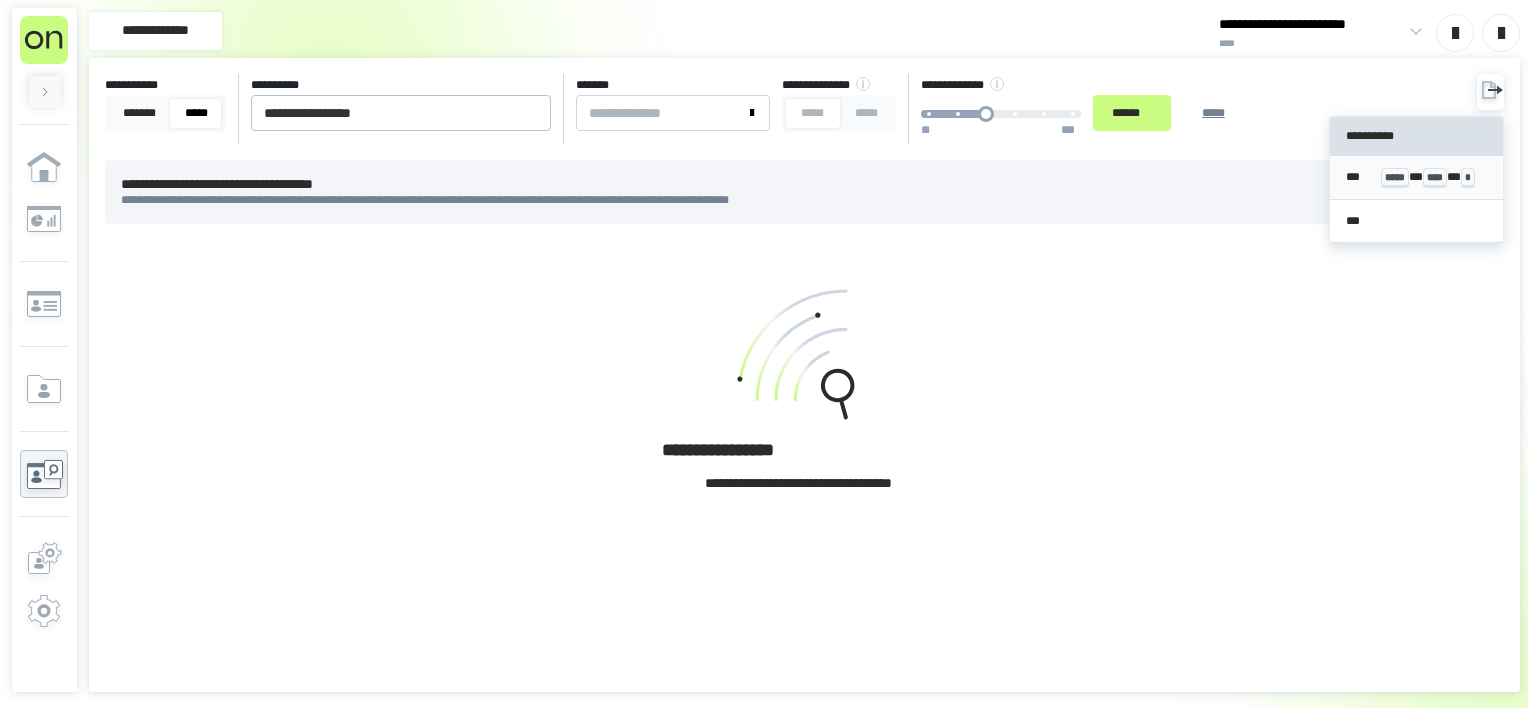 click on "****" at bounding box center (1435, 178) 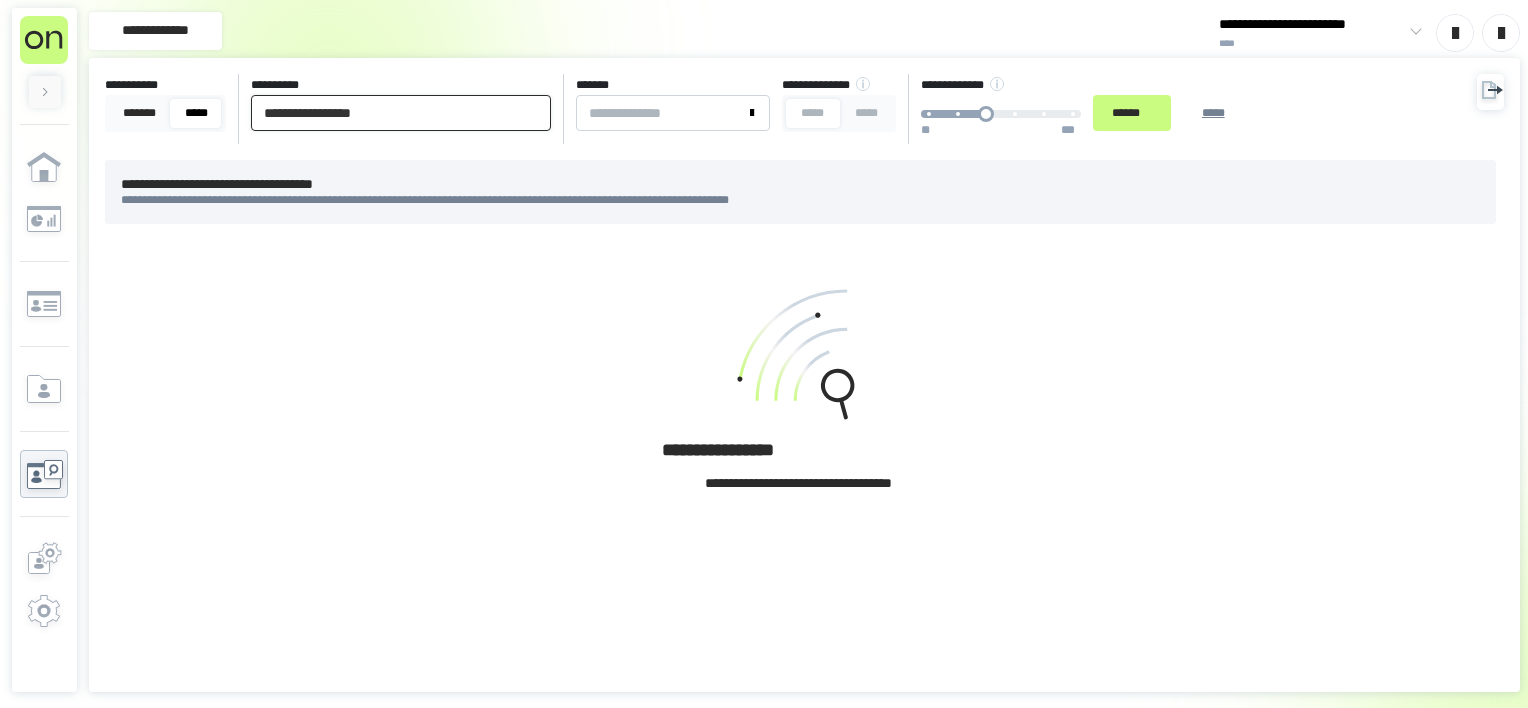 drag, startPoint x: 401, startPoint y: 116, endPoint x: -4, endPoint y: 121, distance: 405.03085 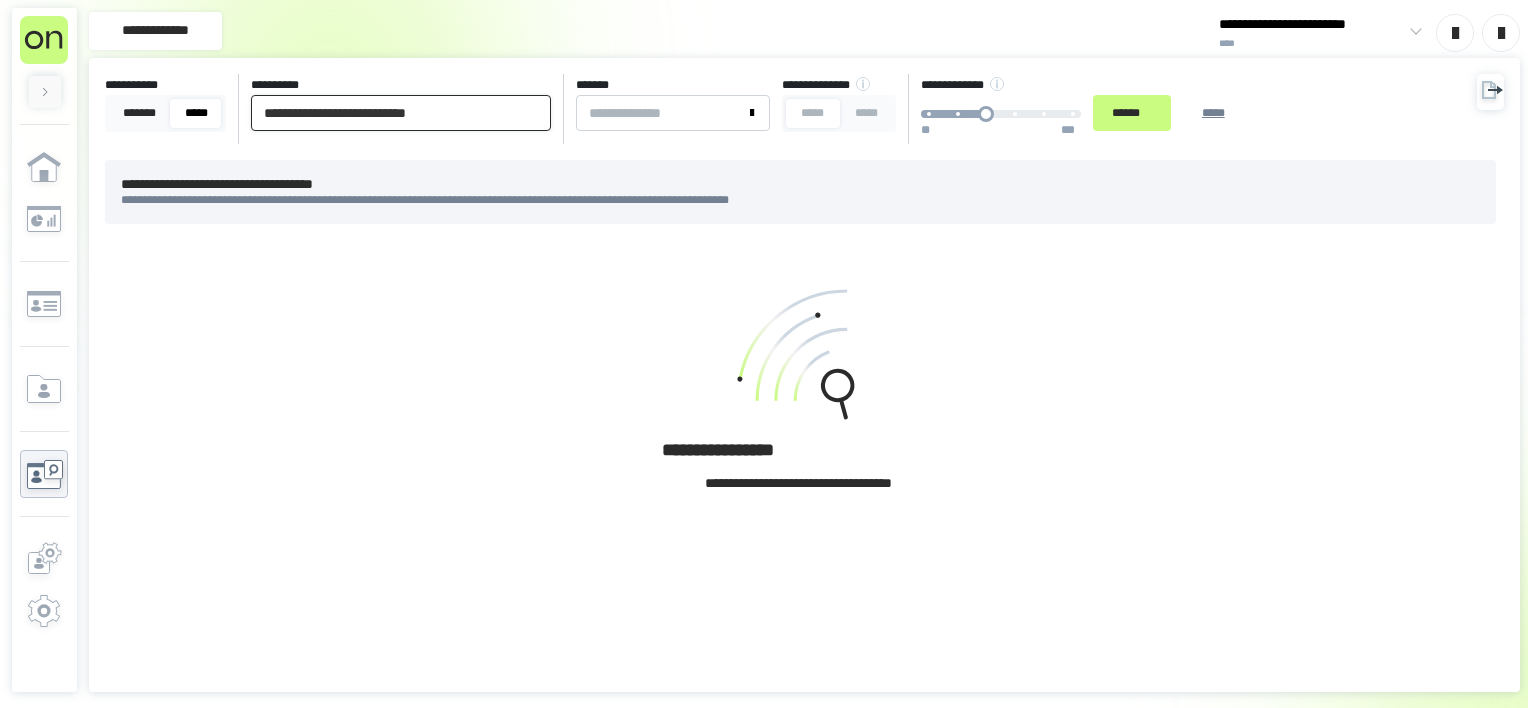 click on "******" at bounding box center (1132, 113) 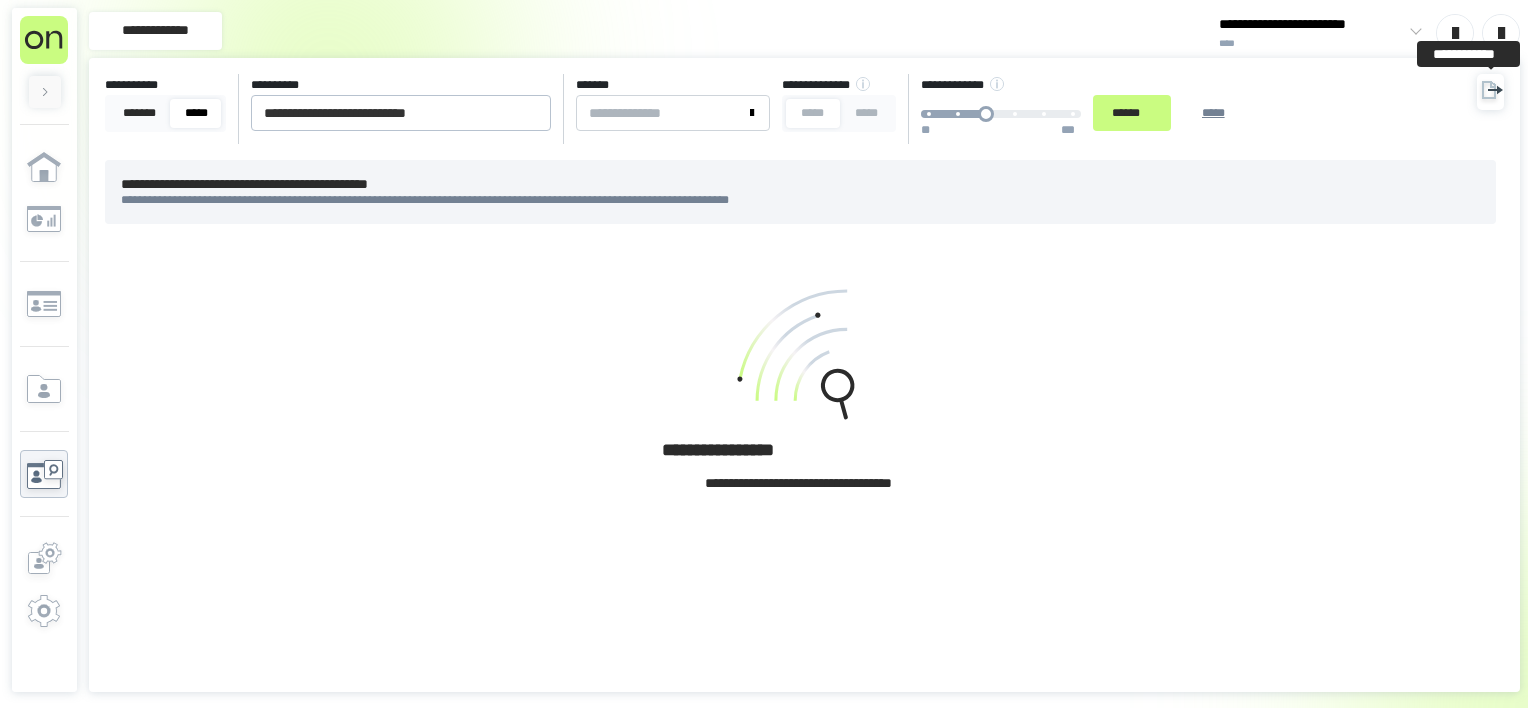 click 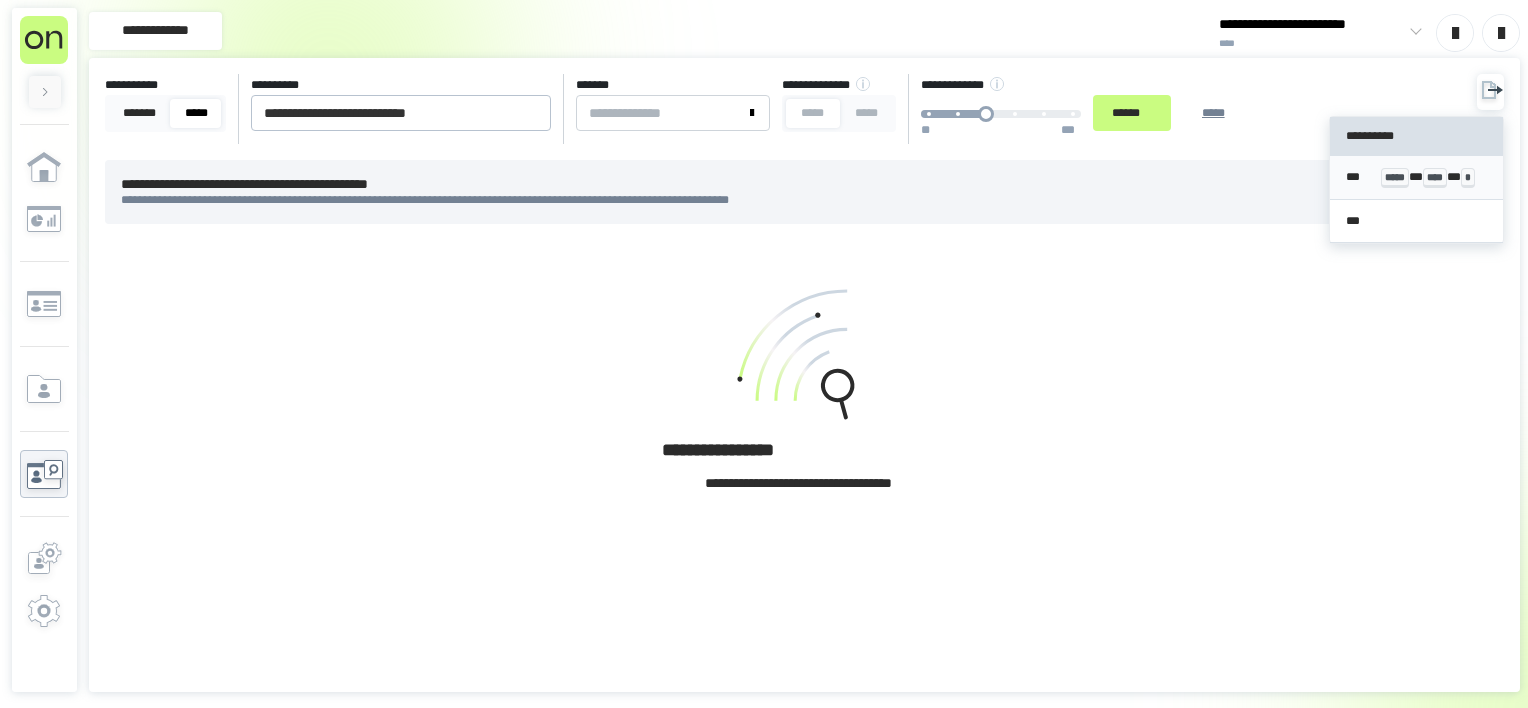 click on "***** * **** *   *" at bounding box center (1434, 177) 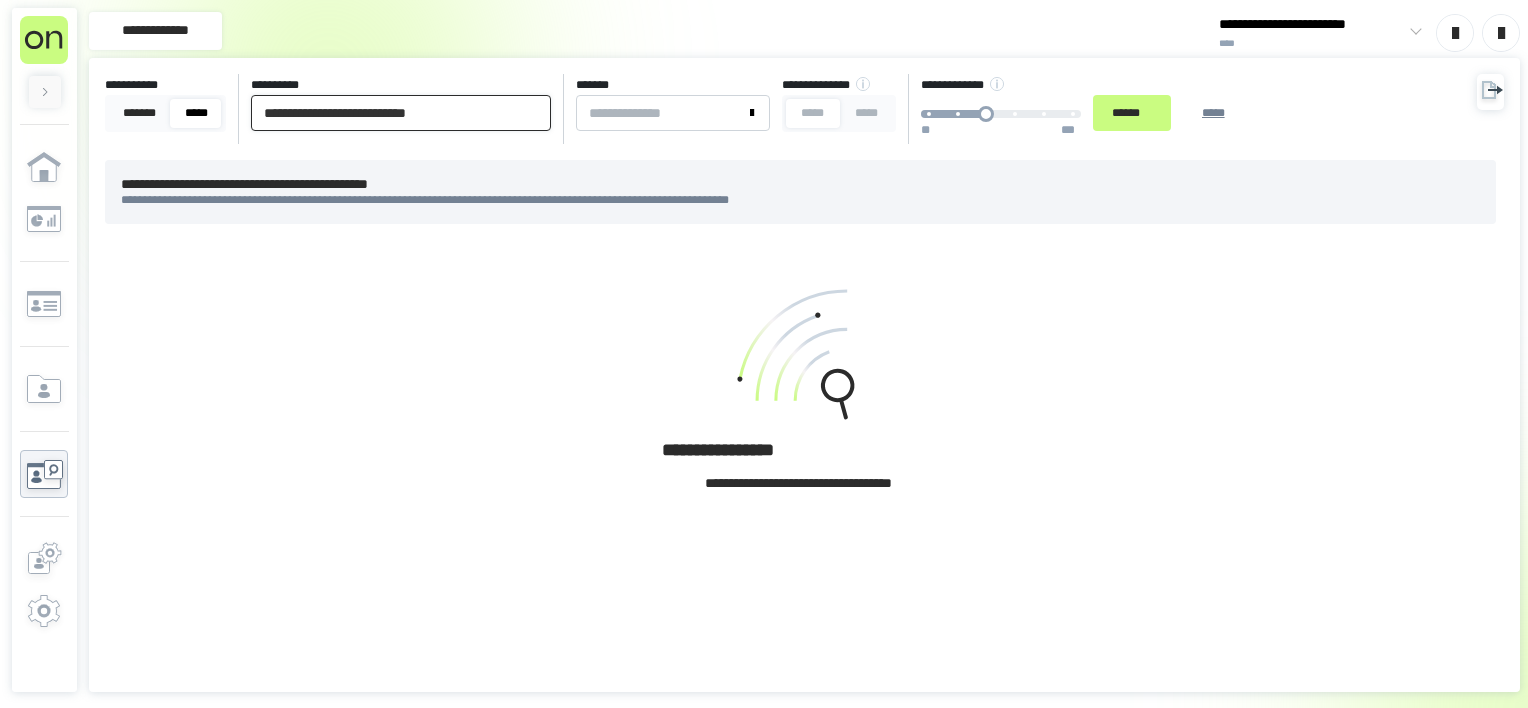 drag, startPoint x: 514, startPoint y: 104, endPoint x: 0, endPoint y: 124, distance: 514.389 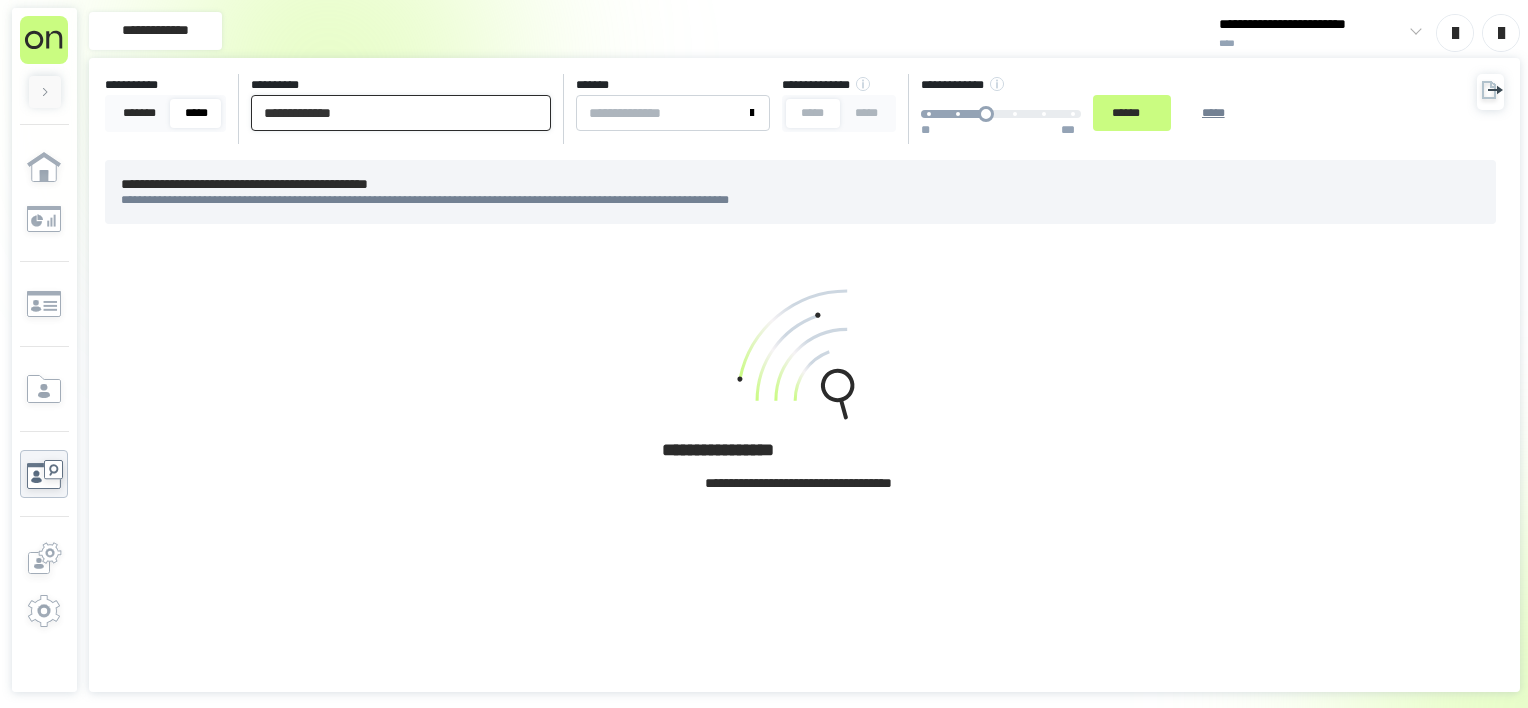 type on "**********" 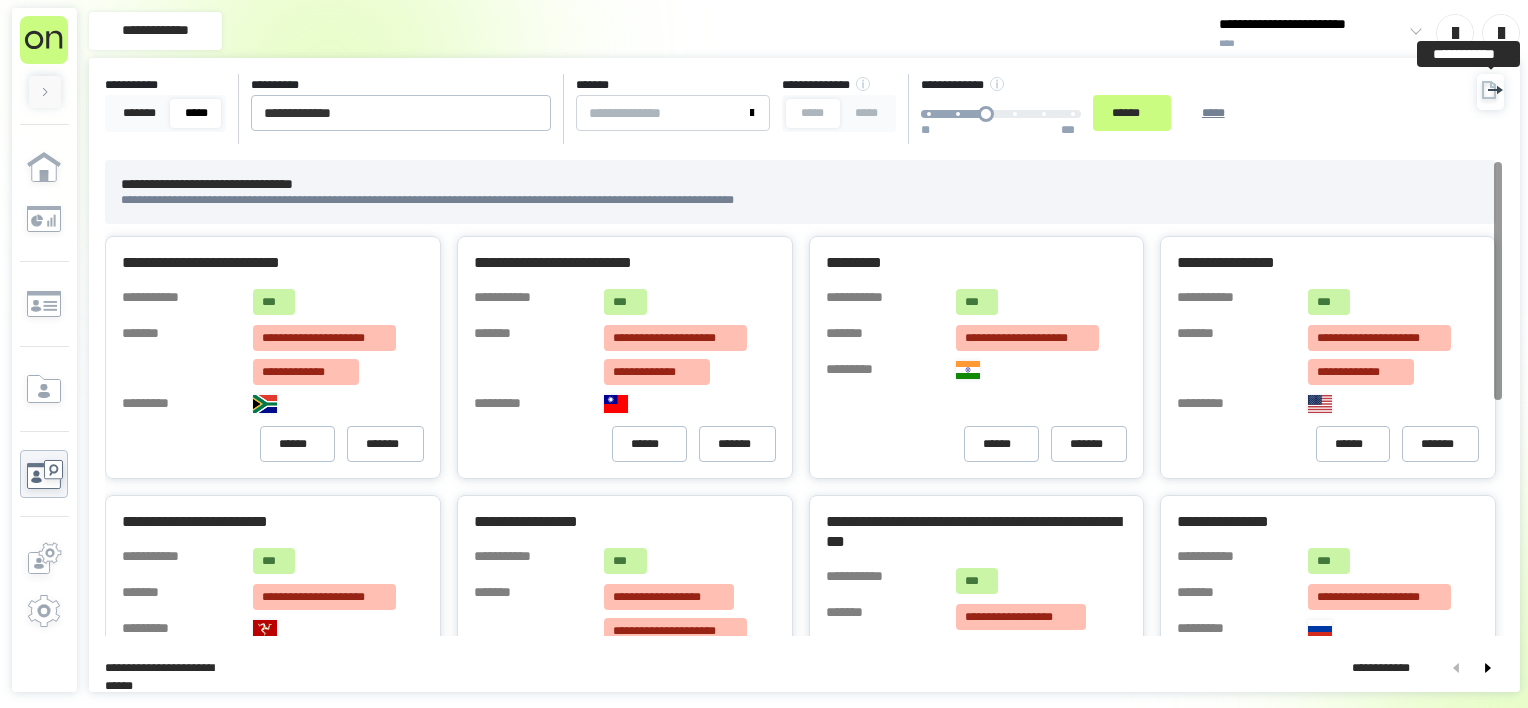 click 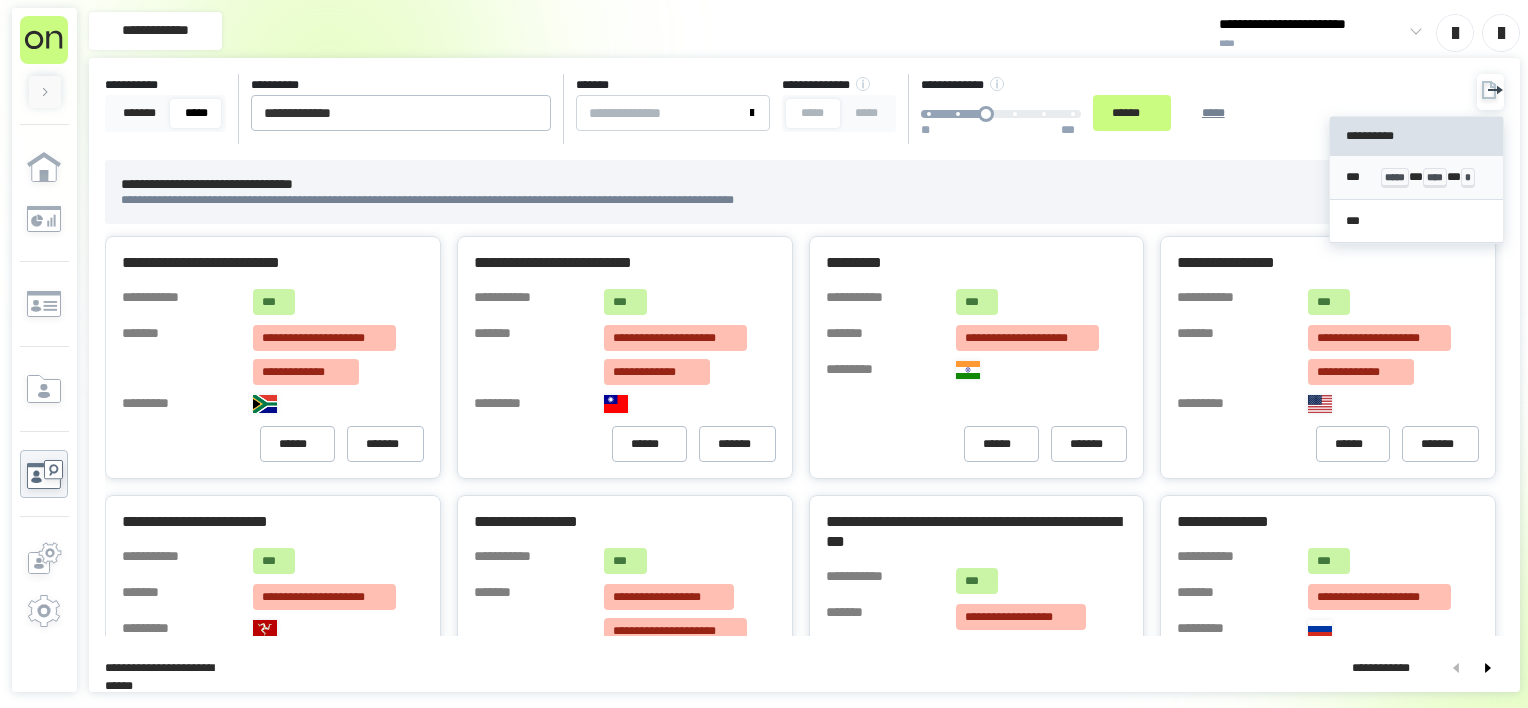 click on "****" at bounding box center [1435, 178] 